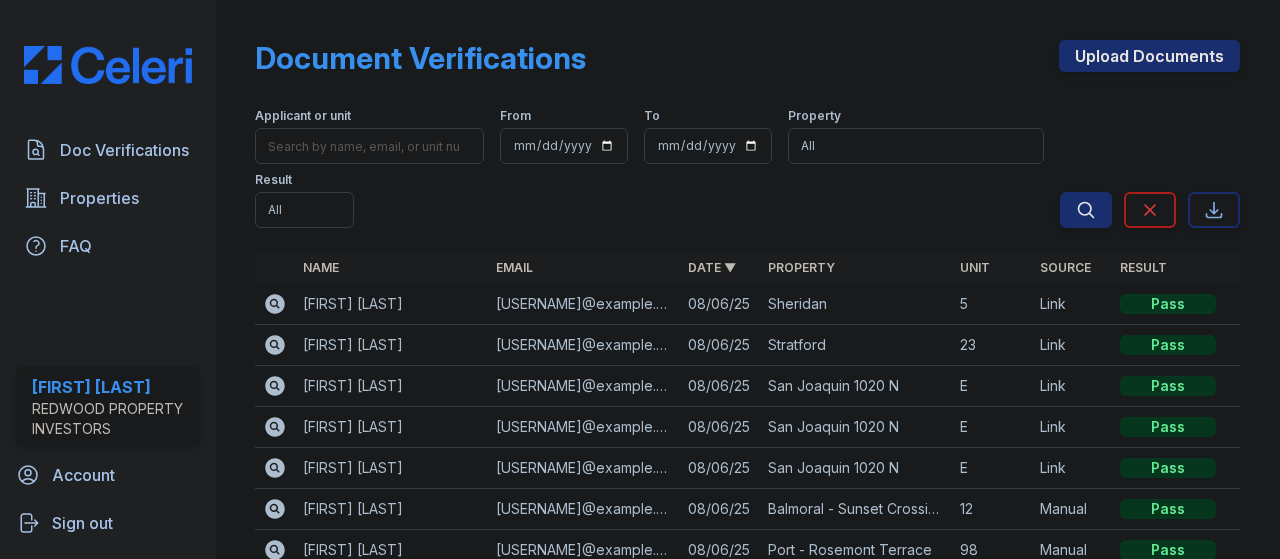 scroll, scrollTop: 0, scrollLeft: 0, axis: both 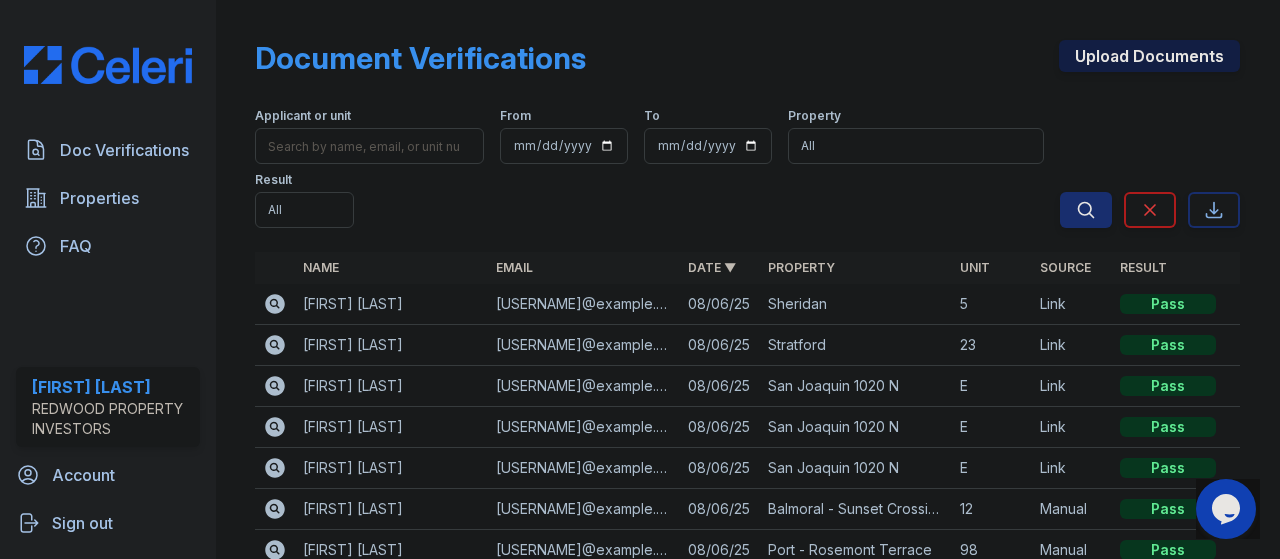 click on "Upload Documents" at bounding box center [1149, 56] 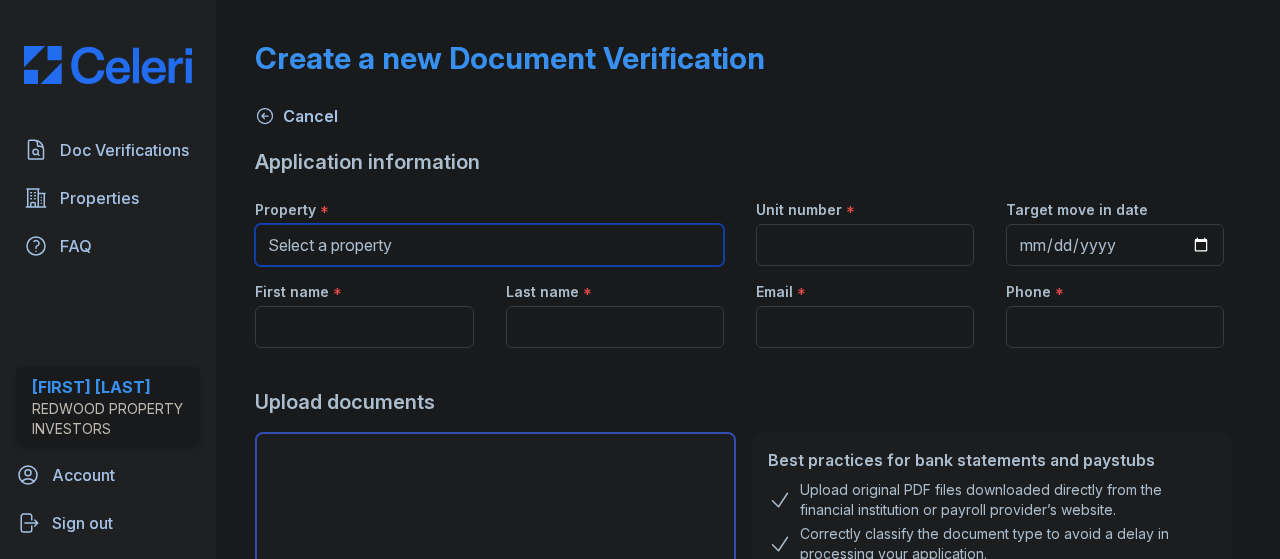 click on "Select a property
27th Street
33rd
48th
6th Ave
Acacia – 330 West
Alexis Villadores
Alhambra
Alturas
Amber
Ashbury
Auburn
Balmoral - Sunset Crossings
Blue Ridge
Brookdale-10
Brookdale-5
Brookdale-6
Camanche 515 - Summer Gardens
Camanche 613 - Lincoln Reserves
Camanche 705
Central
College Oak - Oakridge Apartments
Columbia
Commerce
Coolidge
Dainty
Delano
Diane
E16th - Capri Apartments
E6th
Edison (Oak Plaza)
El Camino - Brentwood Apartments
Enos
E Street
Flora
Gateway
Glendora - Lincoln Courtyards
Hale
Holiday
H Street (1017)
H Street (500-522)
International
I Street - Las Palmas
Lawton
Lincoln Crest Apartments (Gettysburg)
Loveridge
Madoline
Monte Diablo
O Street
Park
Parker
Porter
Port - Rosemont Terrace
Rose
San Joaquin 1020 N
San Joaquin 725 N
San Joaquin 940 N & Acacia 320 E
Sheridan
Steiner
Stratford
Swain 764 E.
Swain 831 W.
Swain 935 - 1001 W - La Madera Apartments" at bounding box center (489, 245) 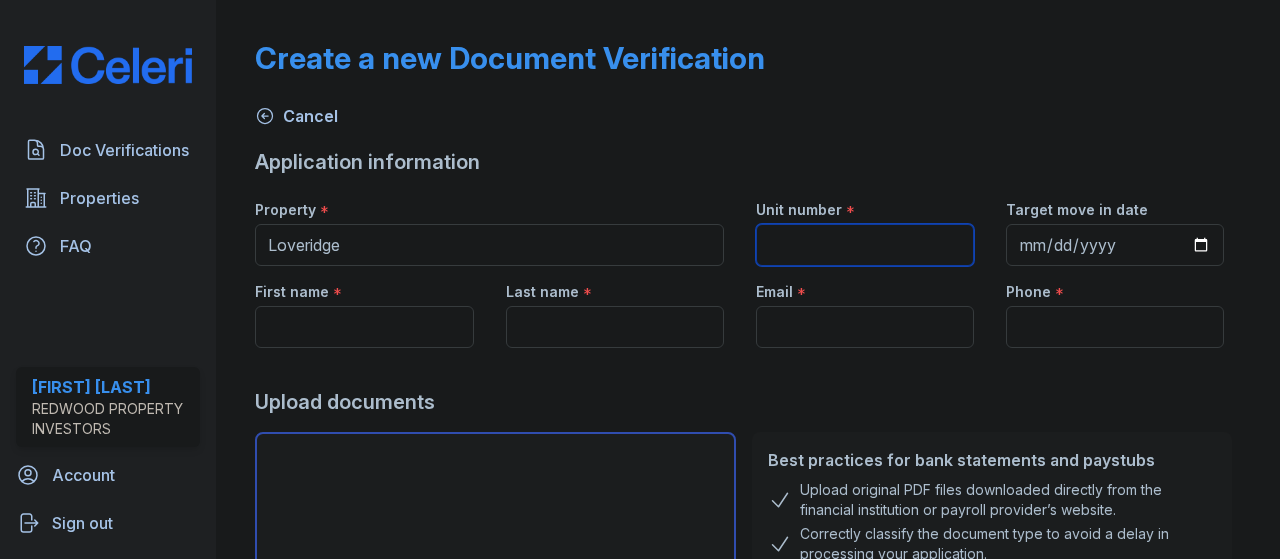 click on "Unit number" at bounding box center [865, 245] 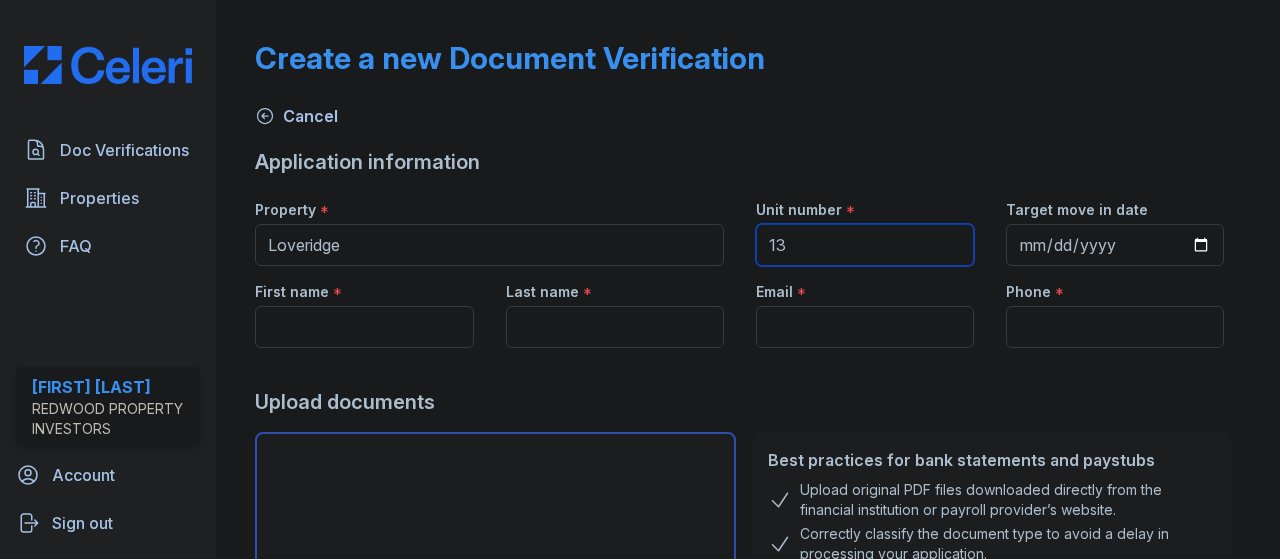 type on "13" 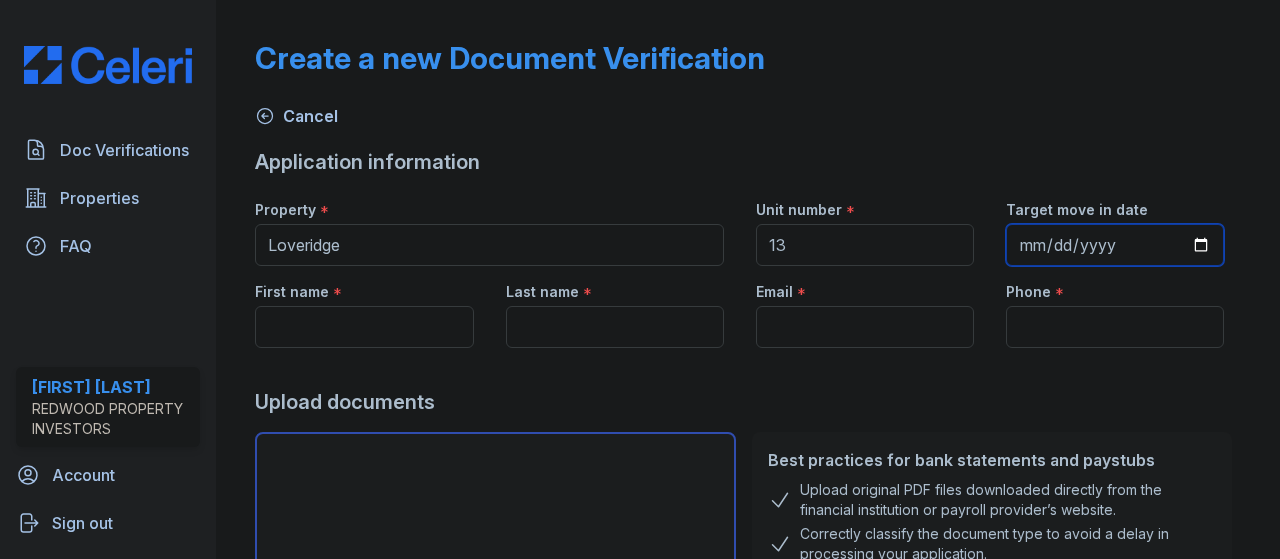 click on "Target move in date" at bounding box center (1115, 245) 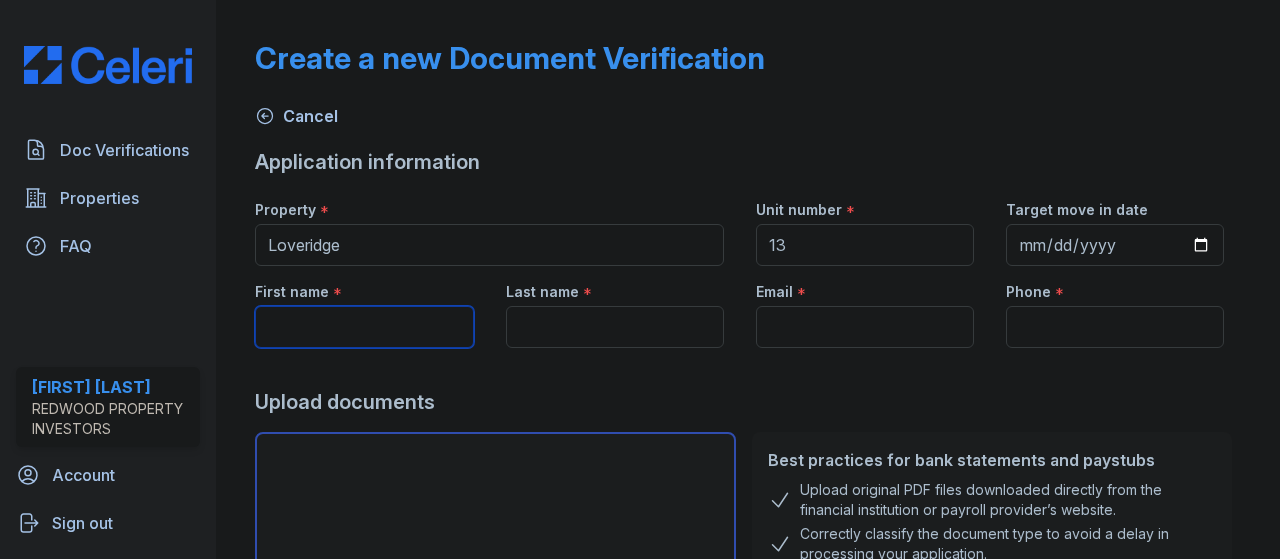 click on "First name" at bounding box center (364, 327) 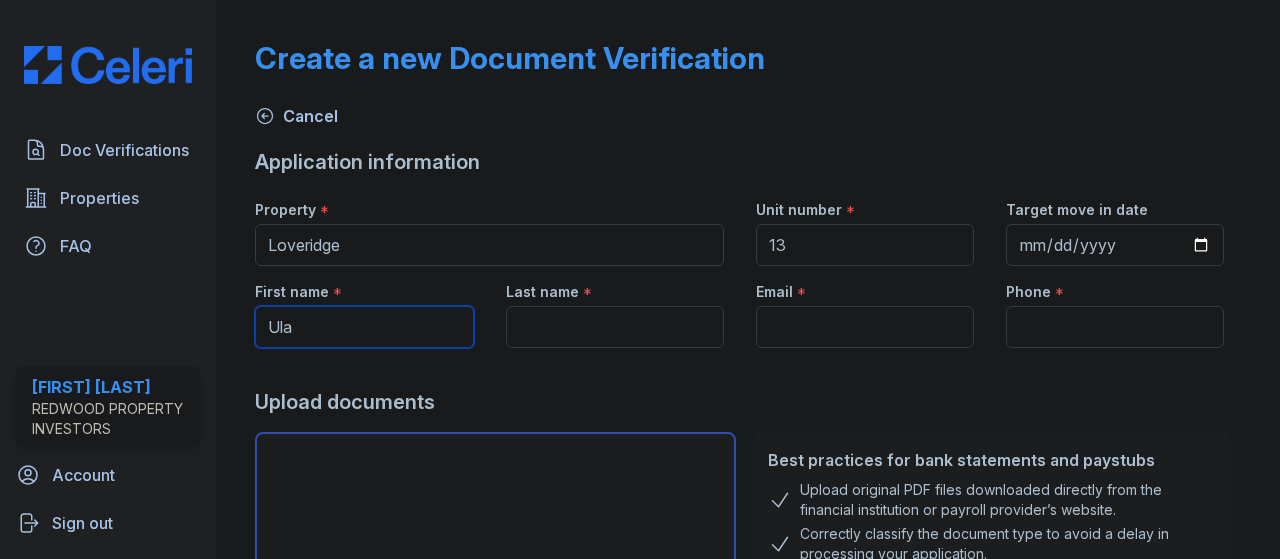 type on "Ula" 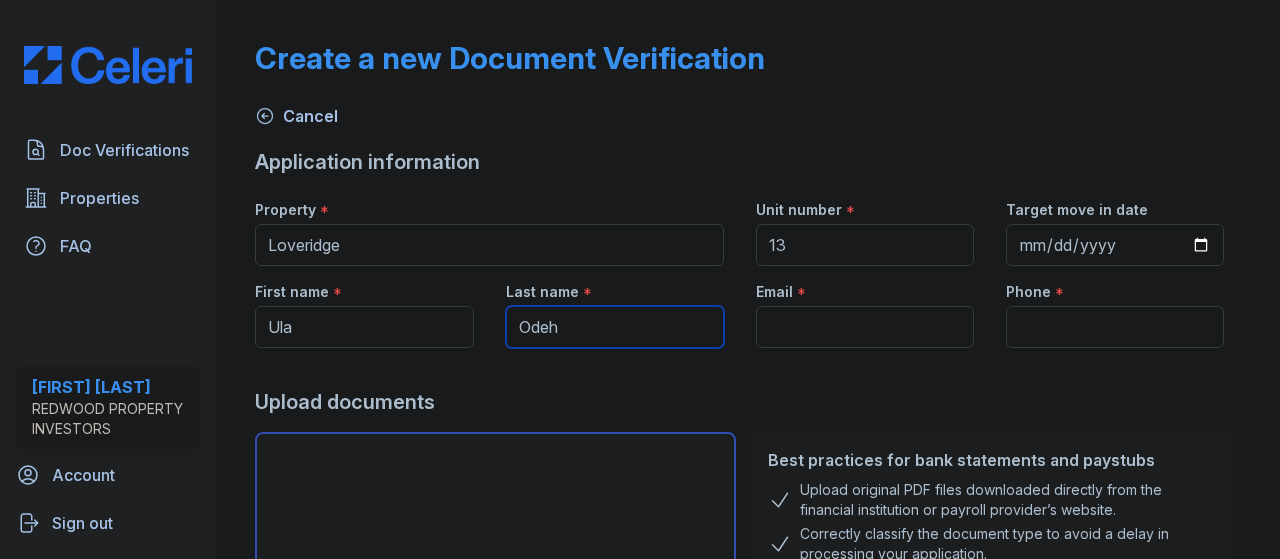 type on "Odeh" 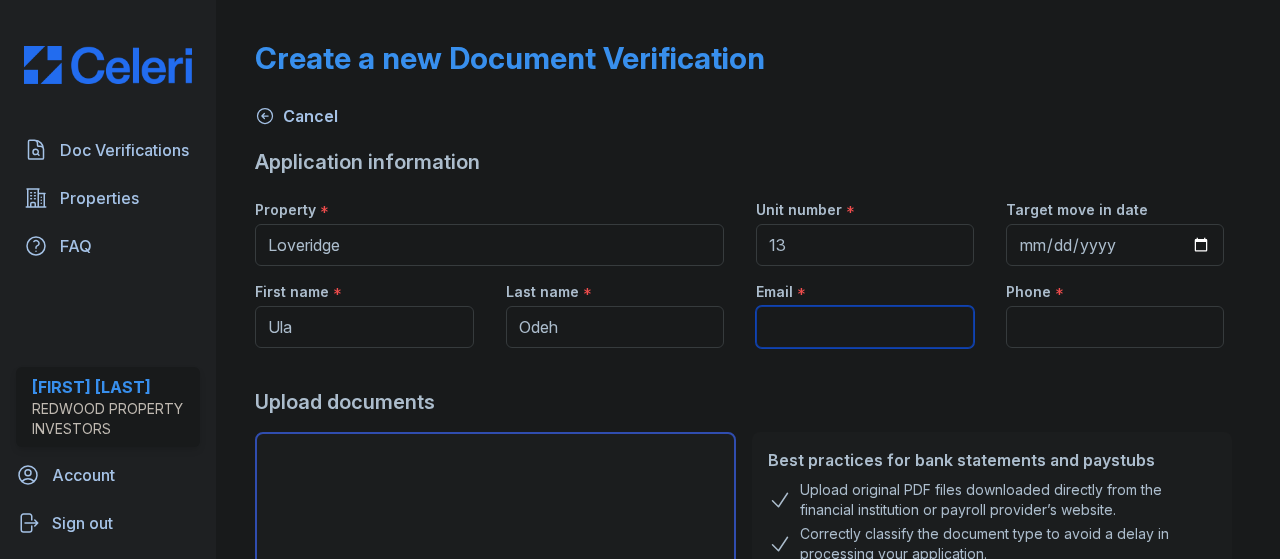click on "Email" at bounding box center [865, 327] 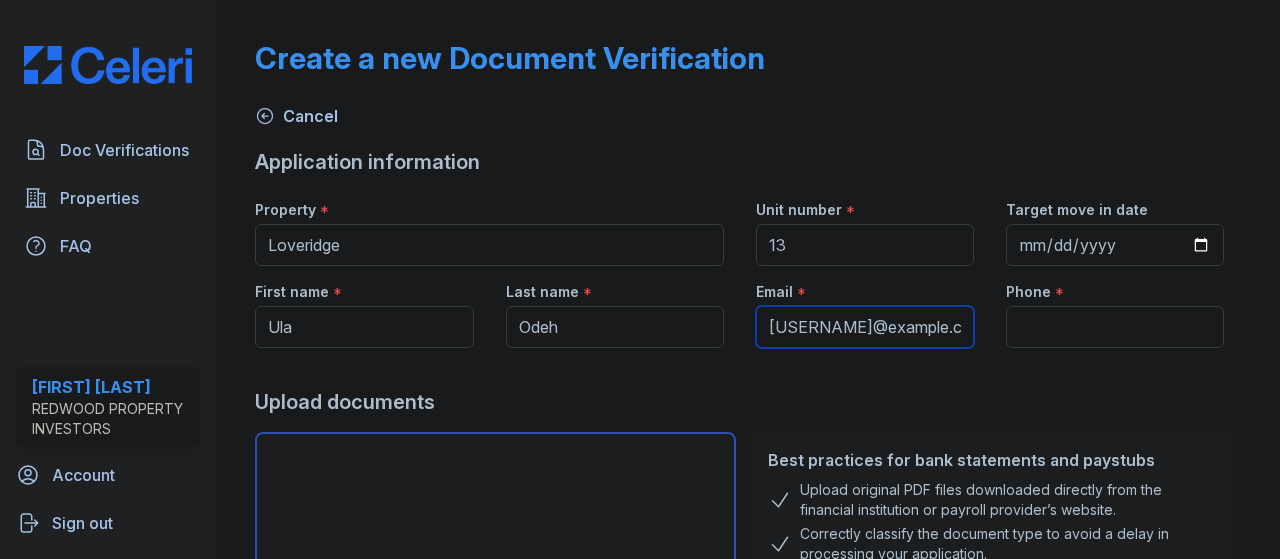 type on "[USERNAME]@example.com" 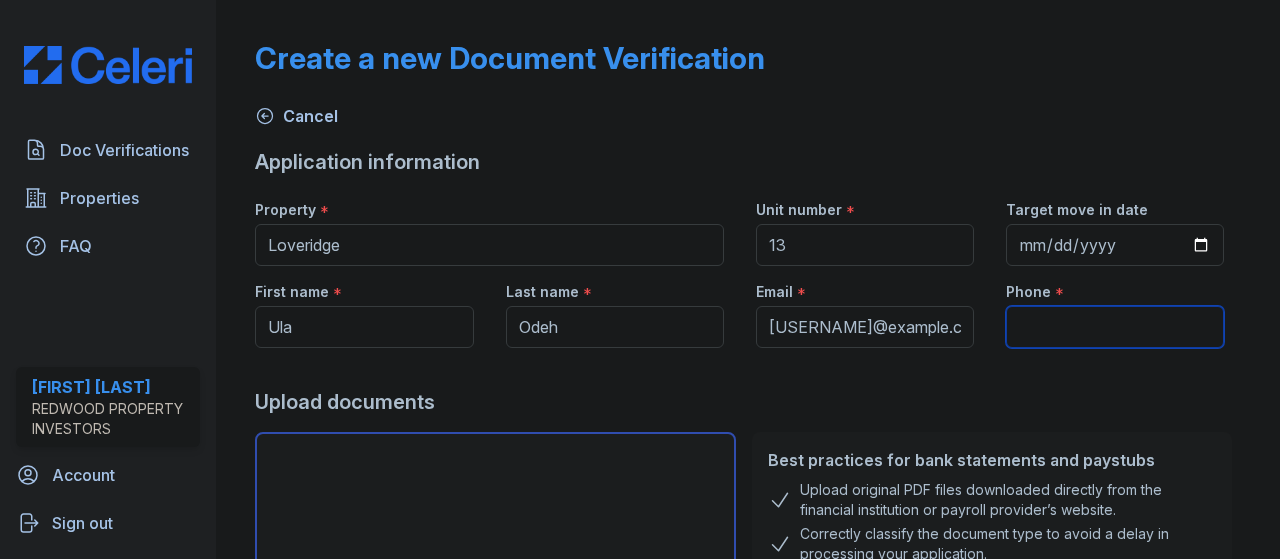 drag, startPoint x: 1036, startPoint y: 329, endPoint x: 1072, endPoint y: 355, distance: 44.407207 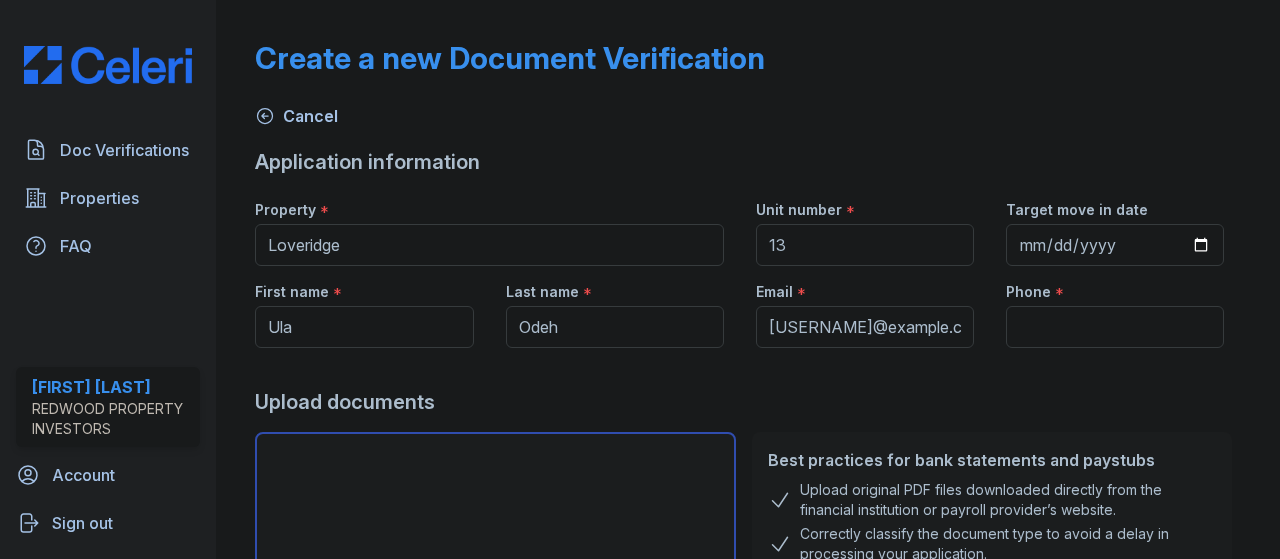drag, startPoint x: 1026, startPoint y: 347, endPoint x: 1028, endPoint y: 337, distance: 10.198039 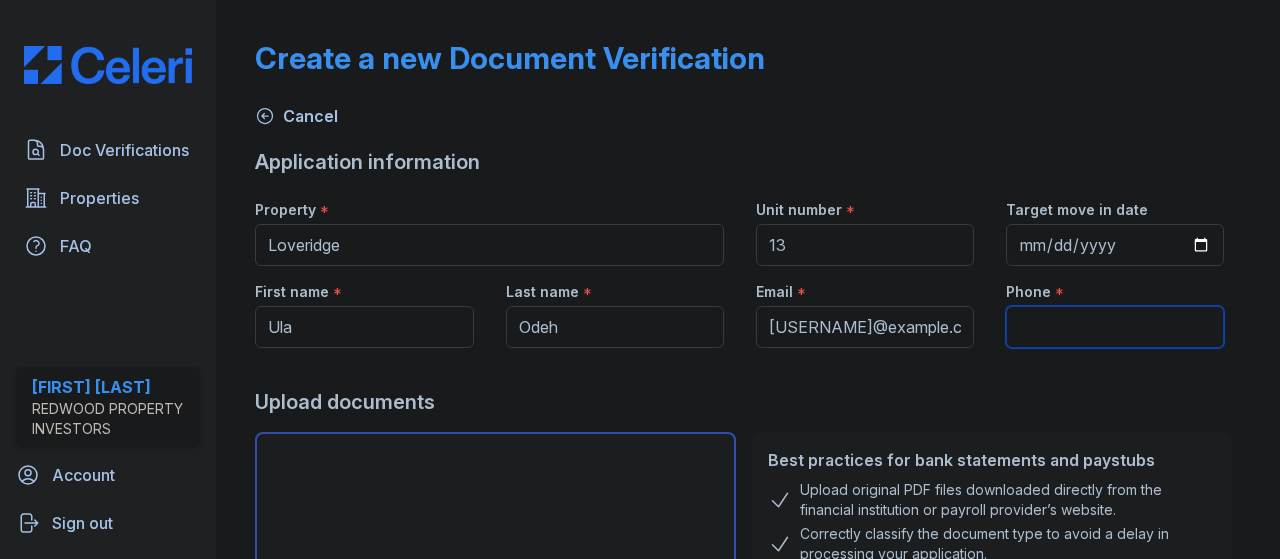 click on "Phone" at bounding box center (1115, 327) 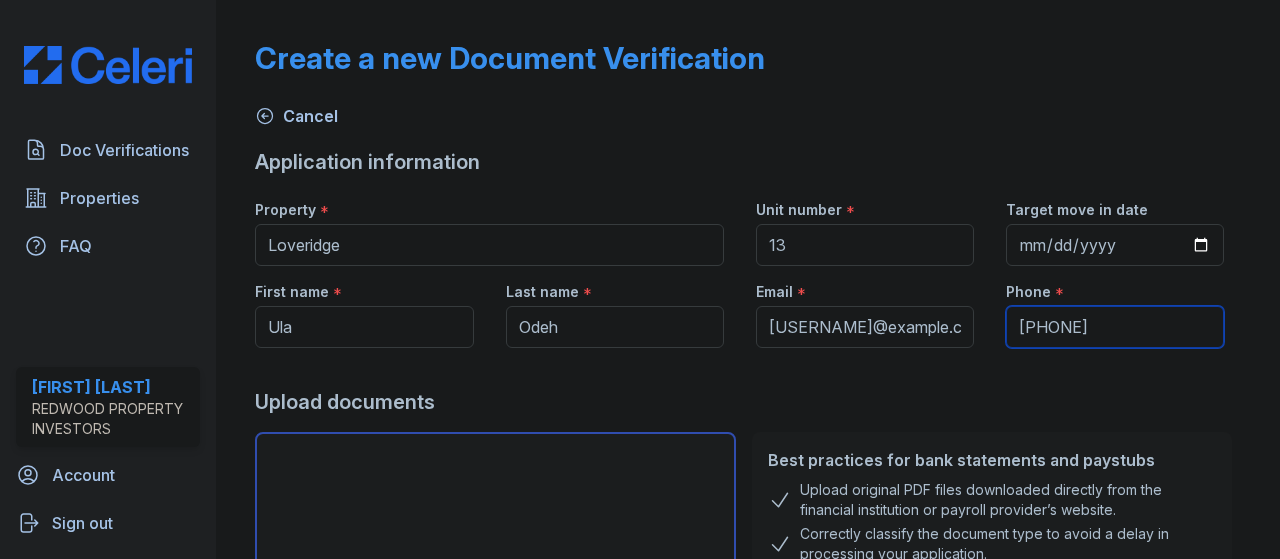 type on "[PHONE]" 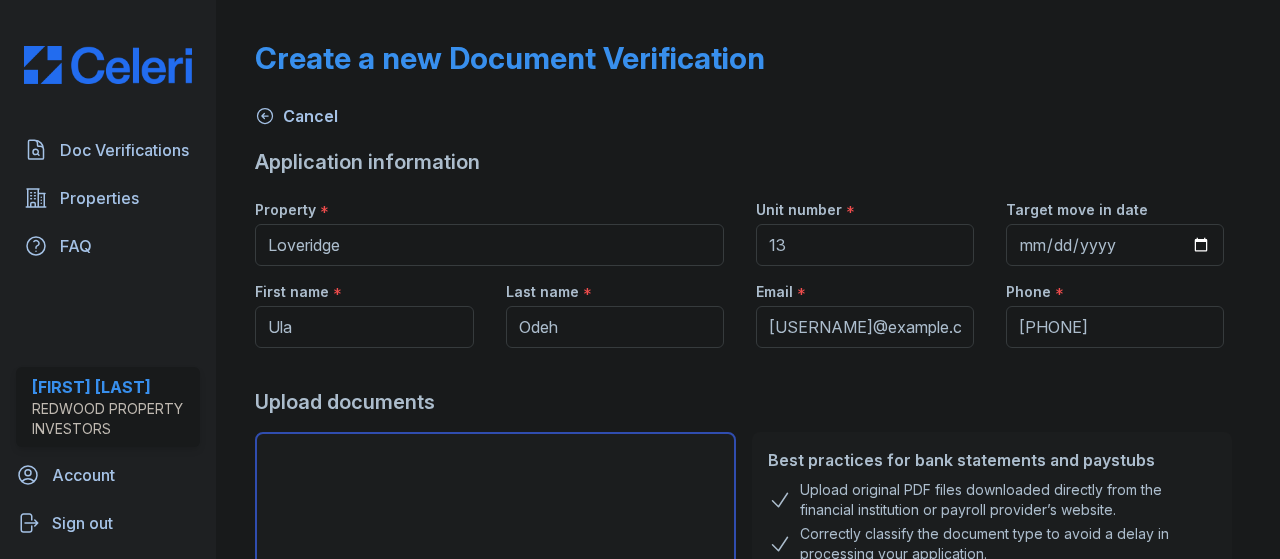 click on "Upload documents" at bounding box center [747, 402] 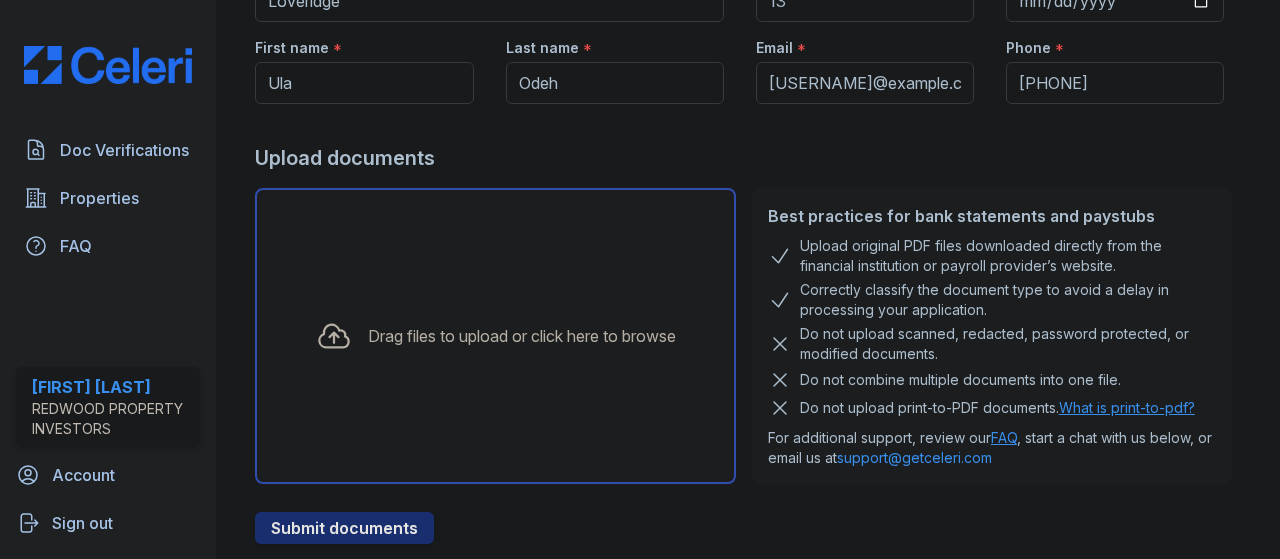 scroll, scrollTop: 295, scrollLeft: 0, axis: vertical 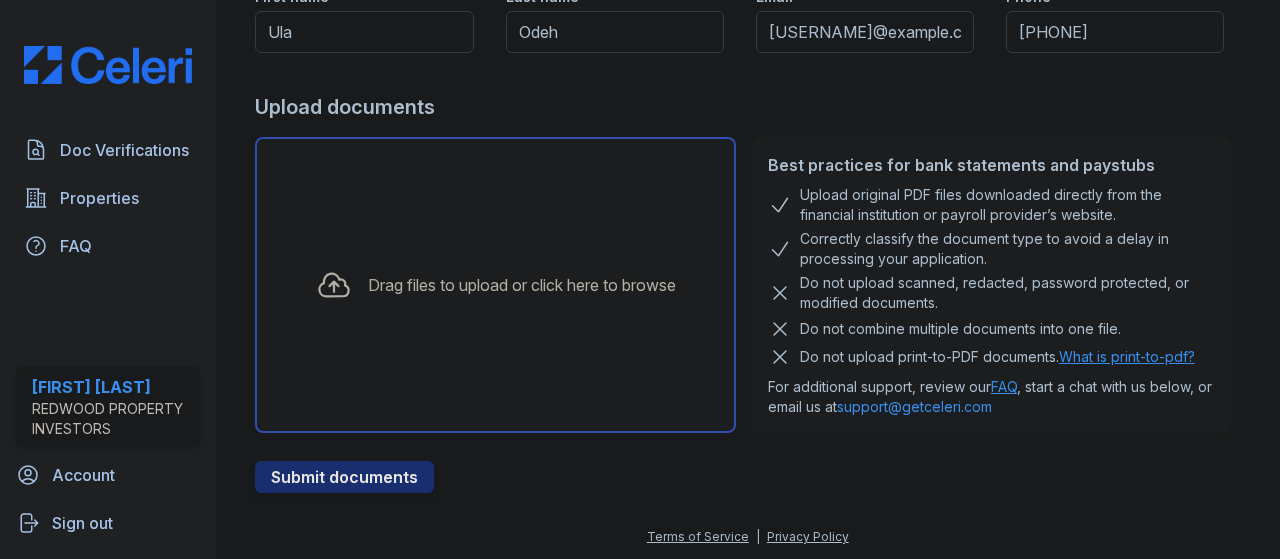 click on "Drag files to upload or click here to browse" at bounding box center [495, 285] 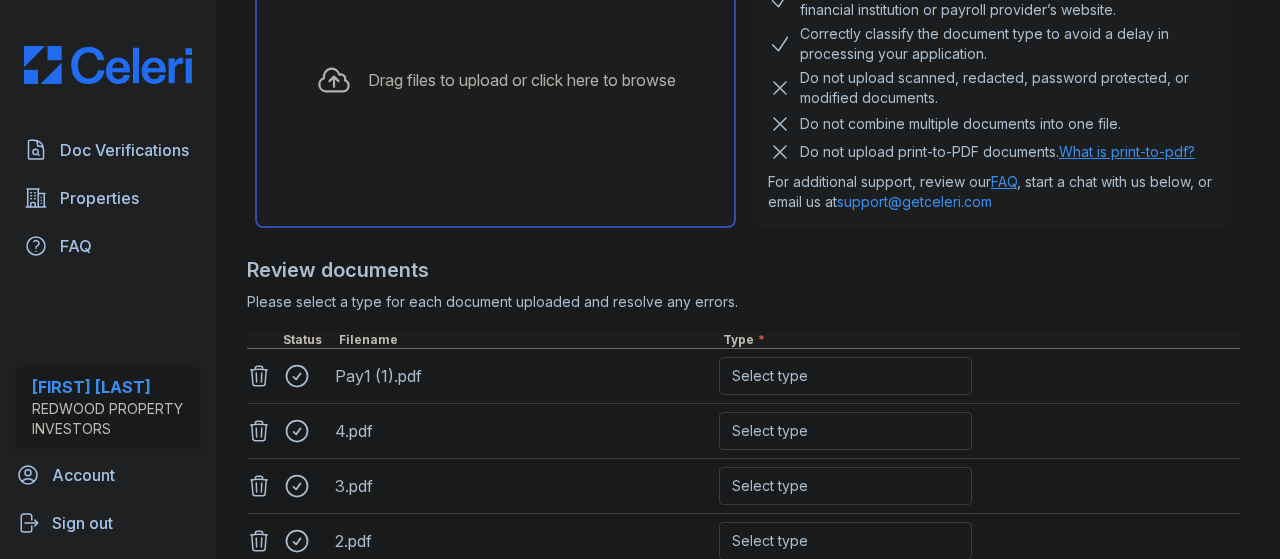 scroll, scrollTop: 698, scrollLeft: 0, axis: vertical 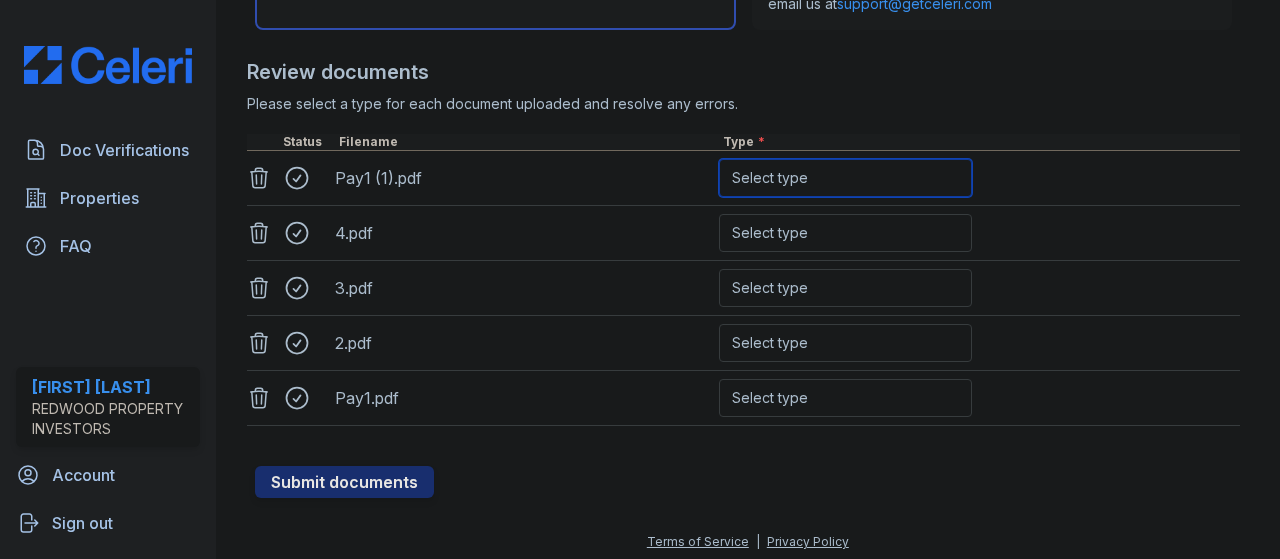 click on "Select type
Paystub
Bank Statement
Offer Letter
Tax Documents
Benefit Award Letter
Investment Account Statement
Other" at bounding box center [845, 178] 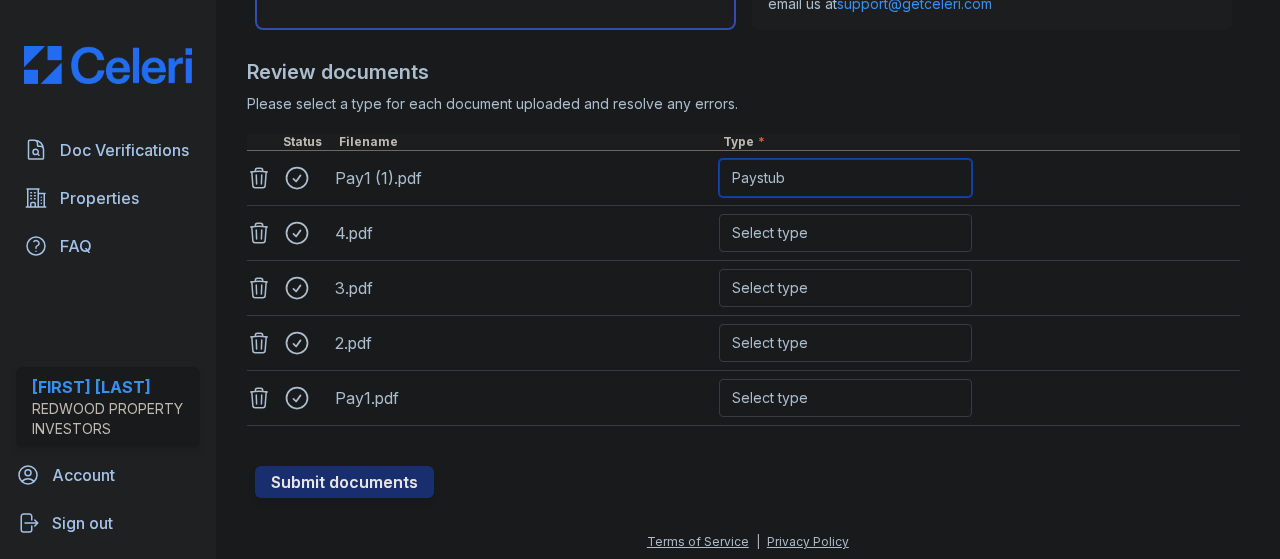 click on "Select type
Paystub
Bank Statement
Offer Letter
Tax Documents
Benefit Award Letter
Investment Account Statement
Other" at bounding box center (845, 178) 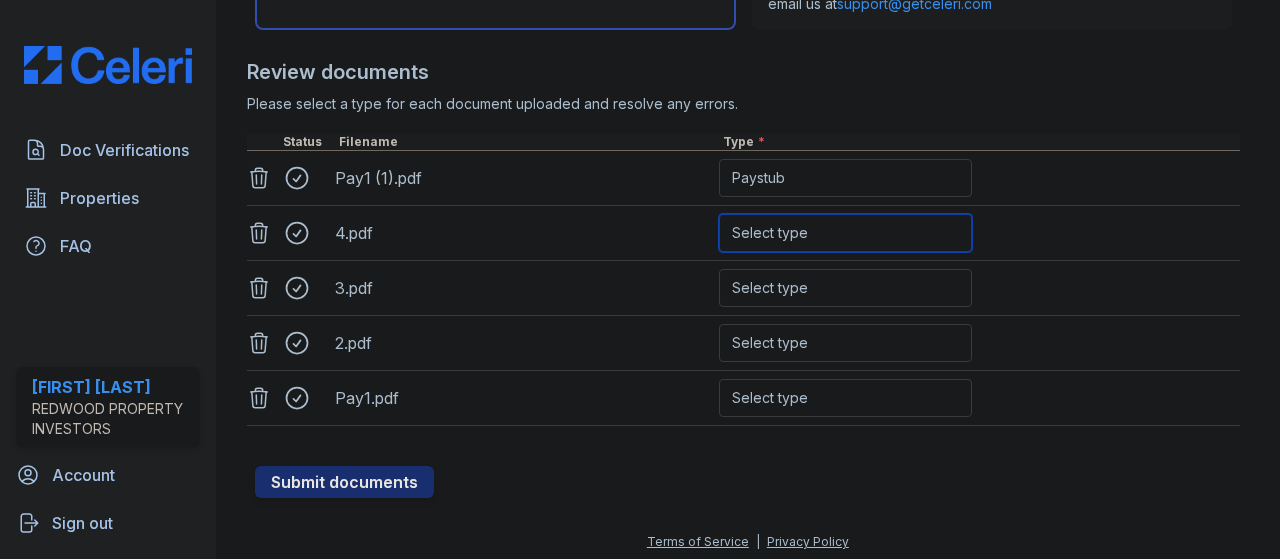 click on "Select type
Paystub
Bank Statement
Offer Letter
Tax Documents
Benefit Award Letter
Investment Account Statement
Other" at bounding box center [845, 233] 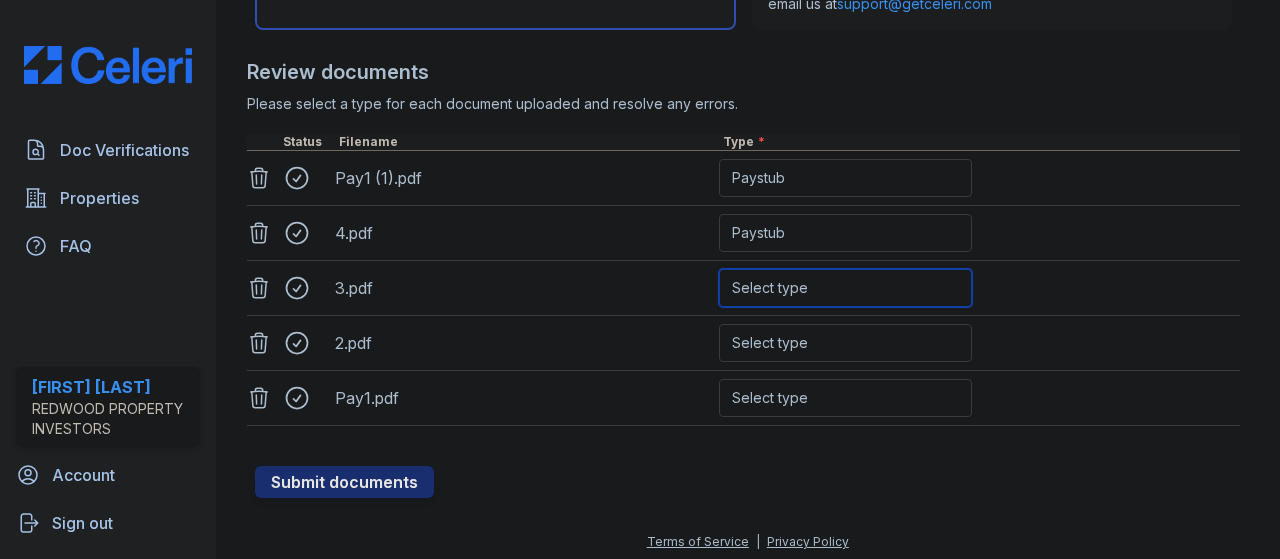click on "Select type
Paystub
Bank Statement
Offer Letter
Tax Documents
Benefit Award Letter
Investment Account Statement
Other" at bounding box center (845, 288) 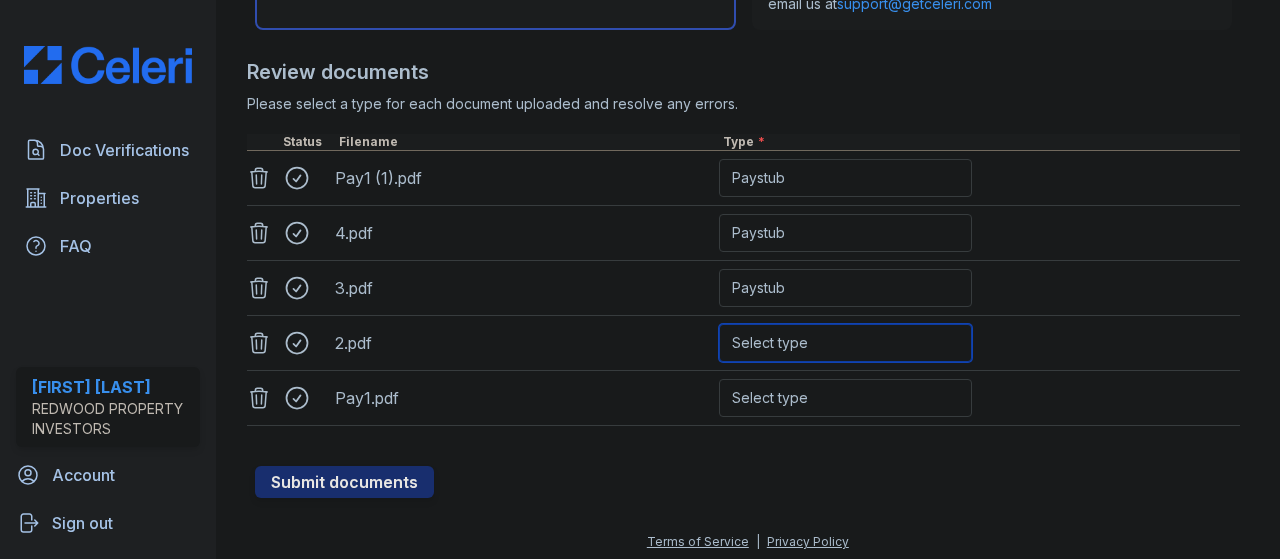drag, startPoint x: 772, startPoint y: 341, endPoint x: 784, endPoint y: 343, distance: 12.165525 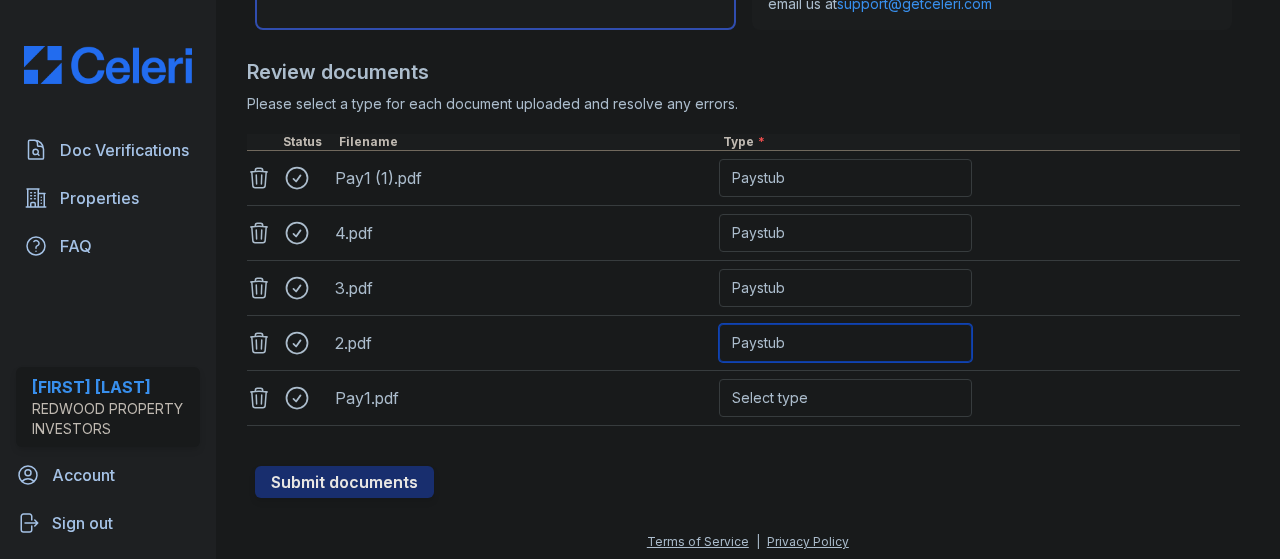 click on "Select type
Paystub
Bank Statement
Offer Letter
Tax Documents
Benefit Award Letter
Investment Account Statement
Other" at bounding box center [845, 343] 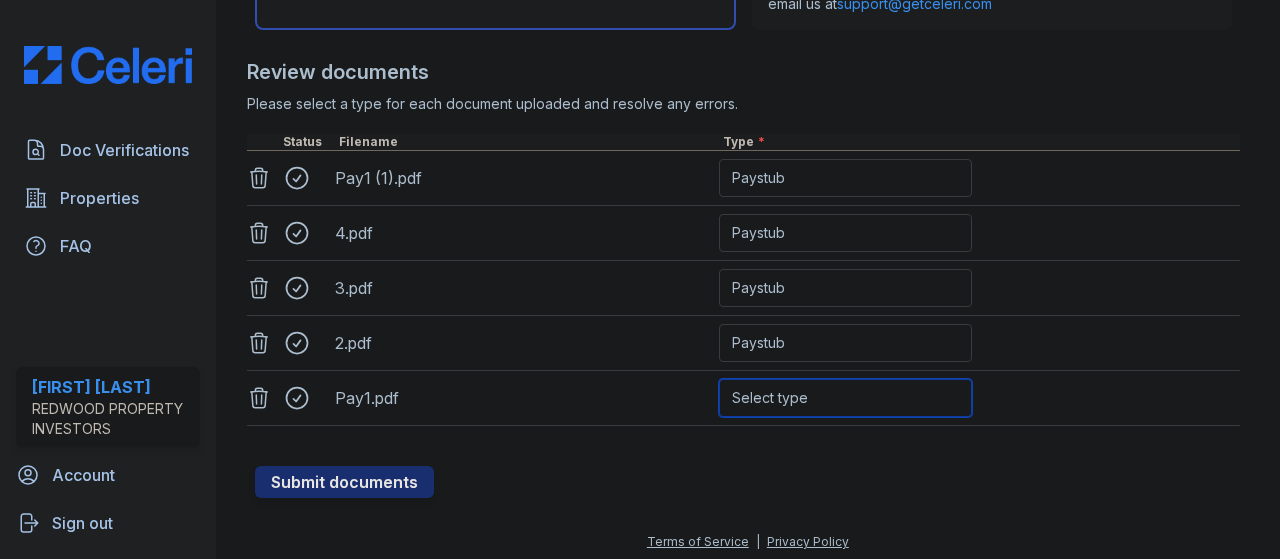 click on "Select type
Paystub
Bank Statement
Offer Letter
Tax Documents
Benefit Award Letter
Investment Account Statement
Other" at bounding box center [845, 398] 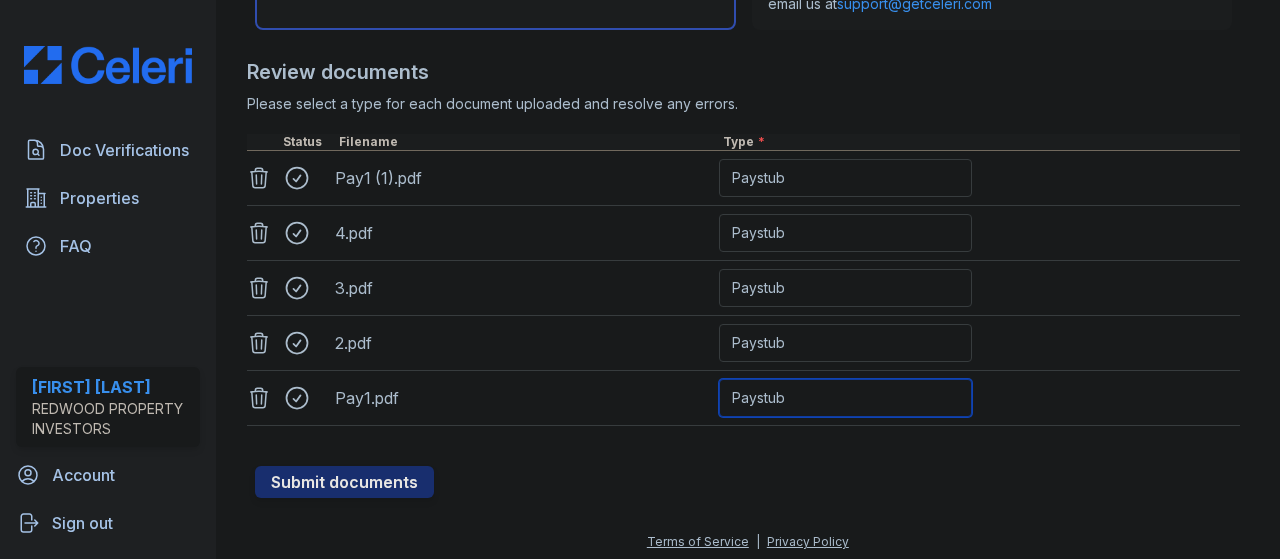 click on "Select type
Paystub
Bank Statement
Offer Letter
Tax Documents
Benefit Award Letter
Investment Account Statement
Other" at bounding box center (845, 398) 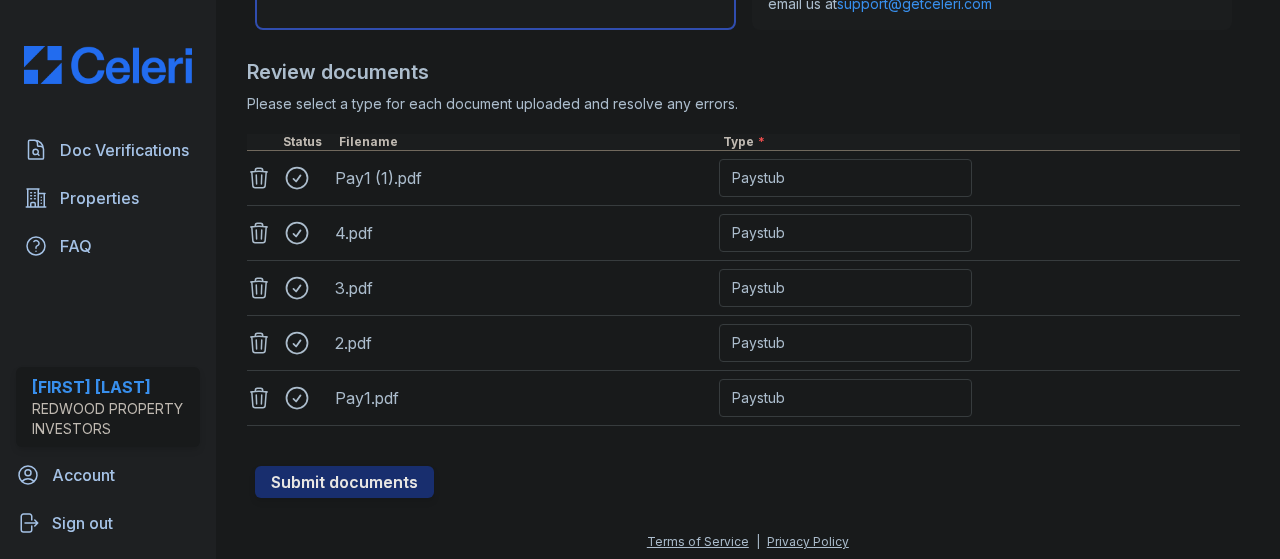 click 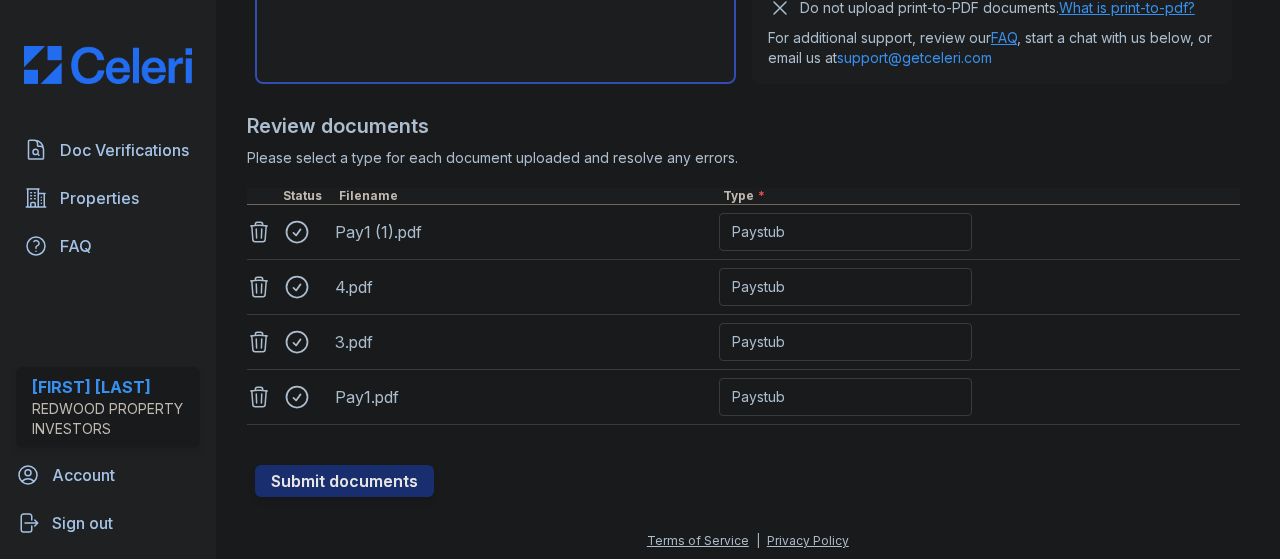 click 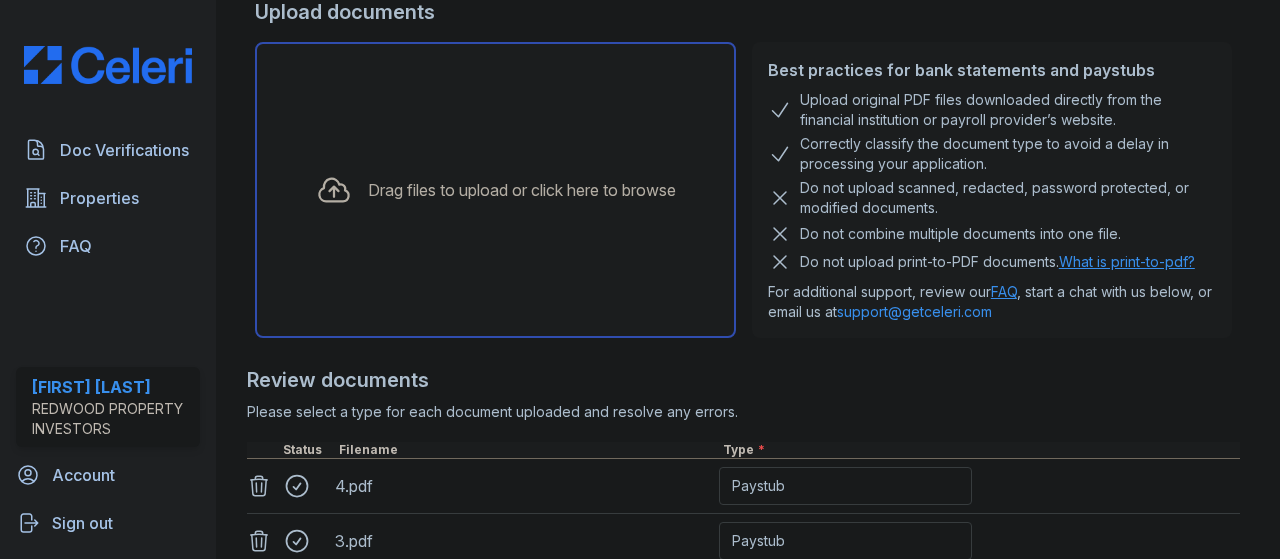 scroll, scrollTop: 590, scrollLeft: 0, axis: vertical 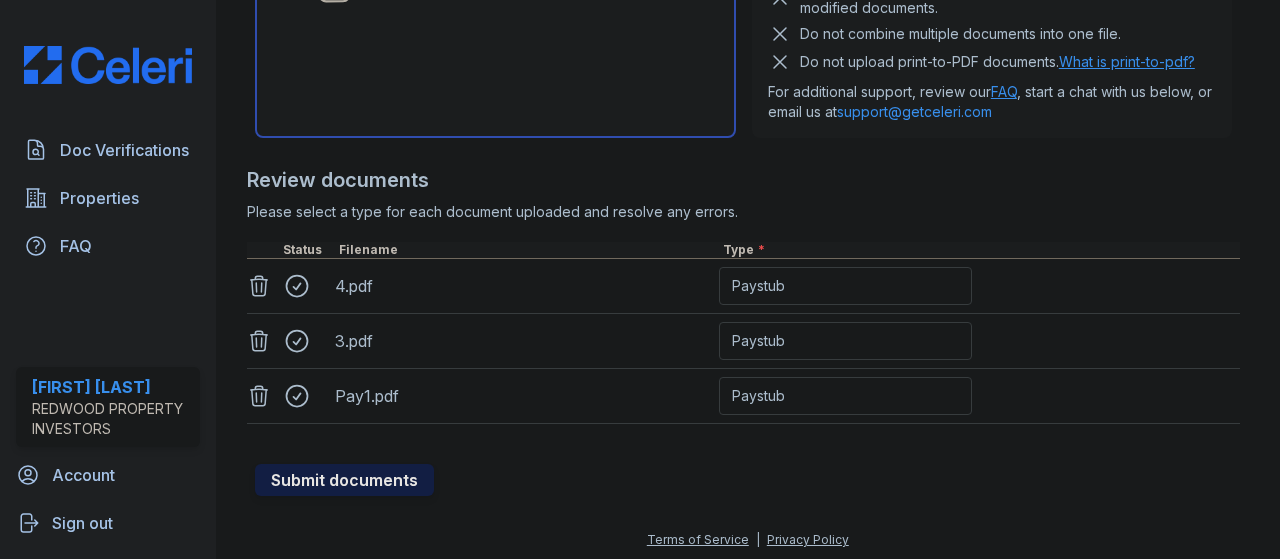 click on "Submit documents" at bounding box center [344, 480] 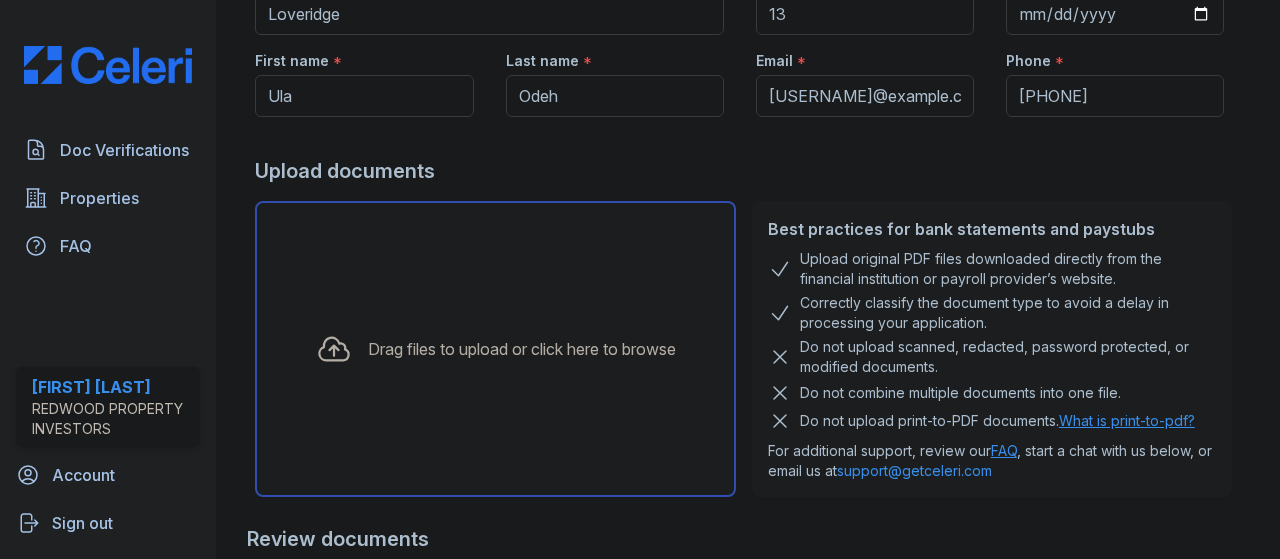 scroll, scrollTop: 0, scrollLeft: 0, axis: both 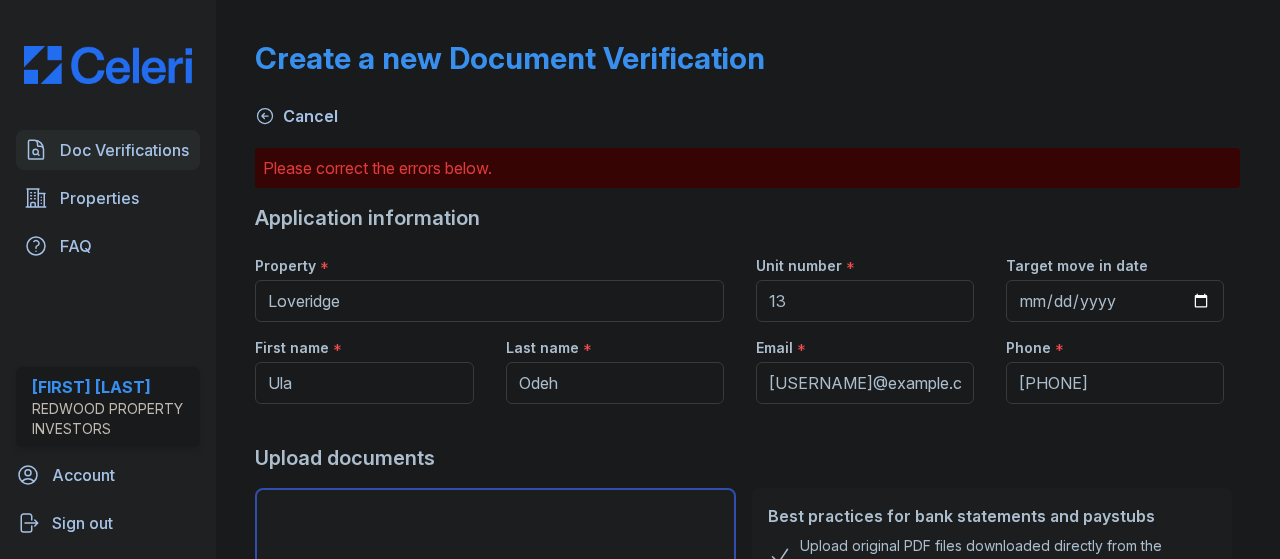 click on "Doc Verifications" at bounding box center [124, 150] 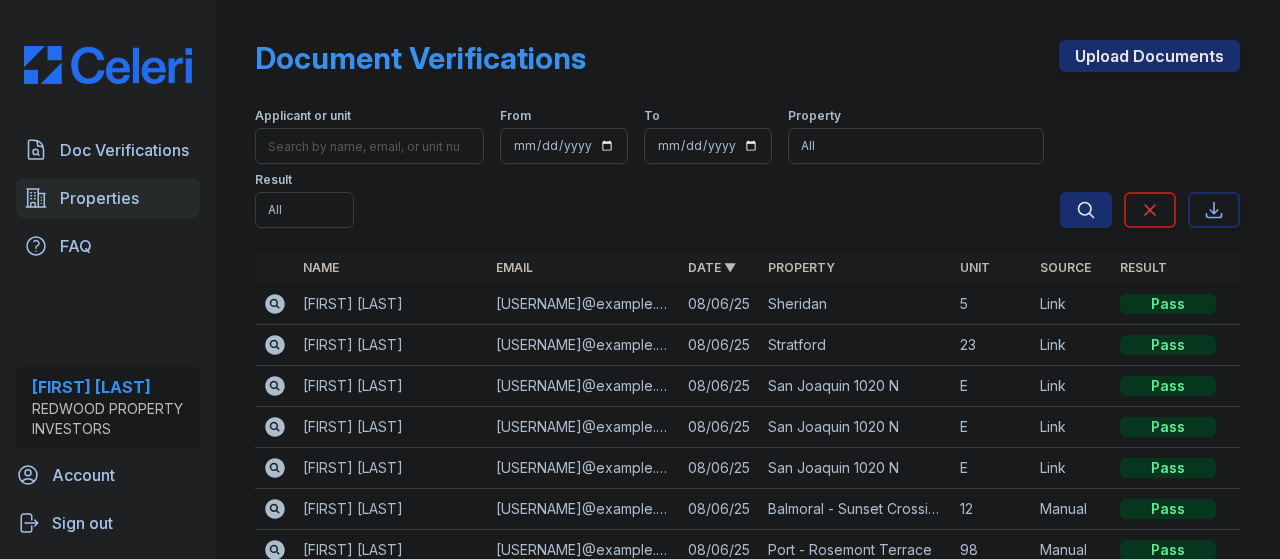 click on "Properties" at bounding box center [99, 198] 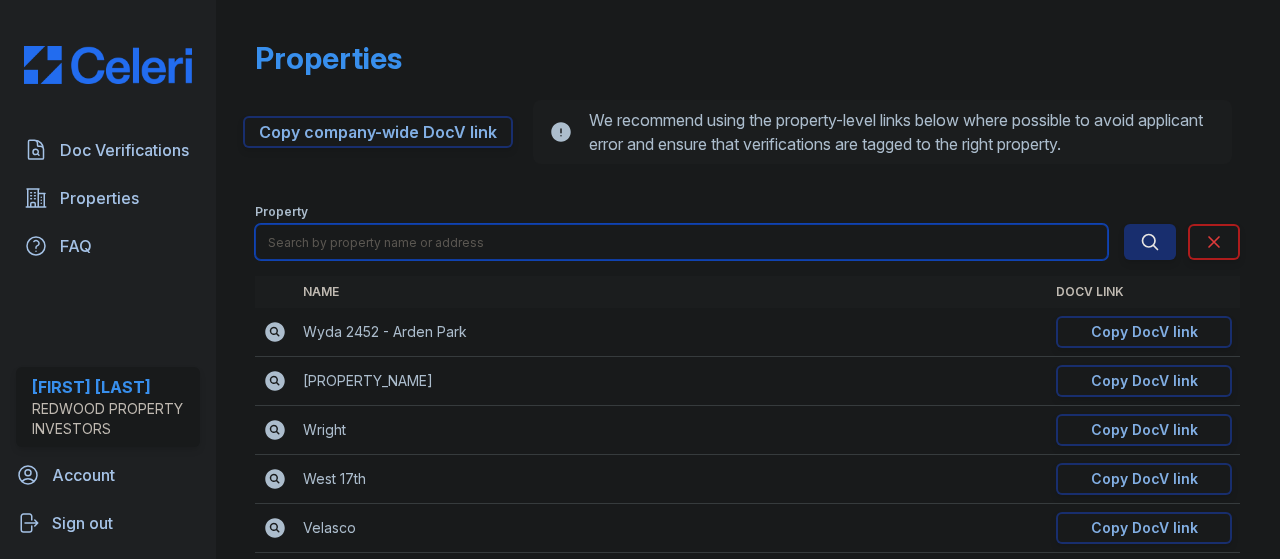 click at bounding box center [681, 242] 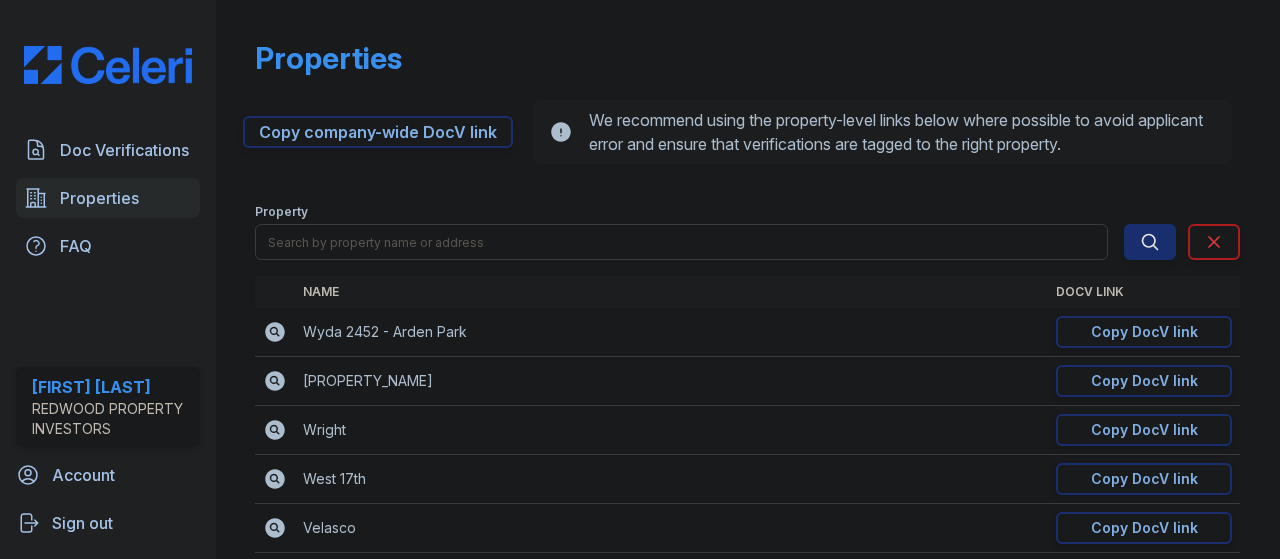 click on "Properties" at bounding box center (99, 198) 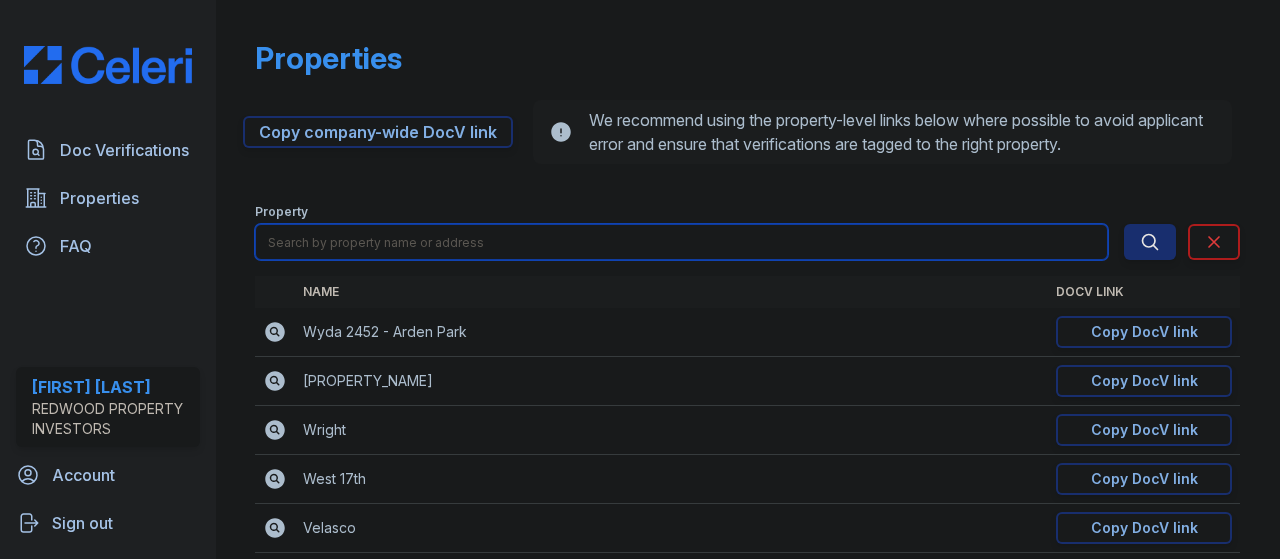 click at bounding box center [681, 242] 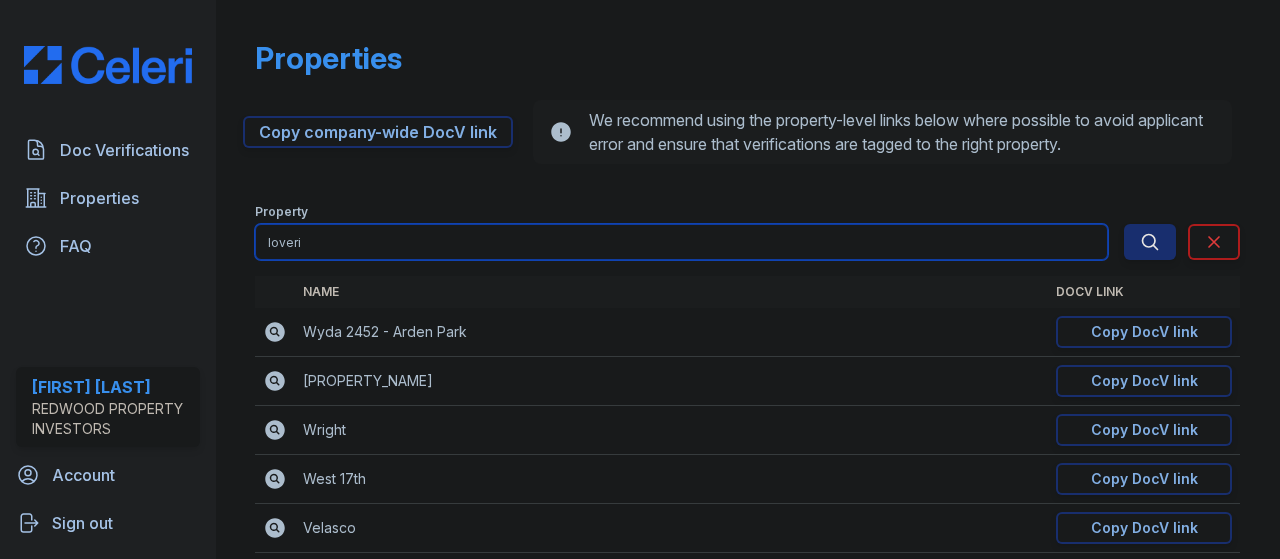type on "loveridge" 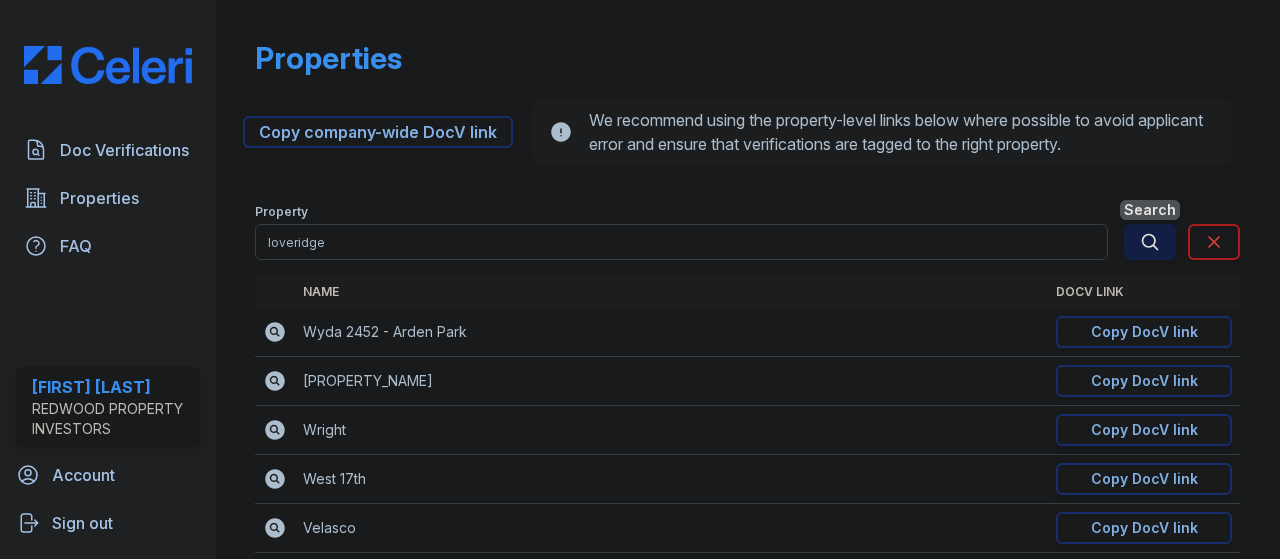 click 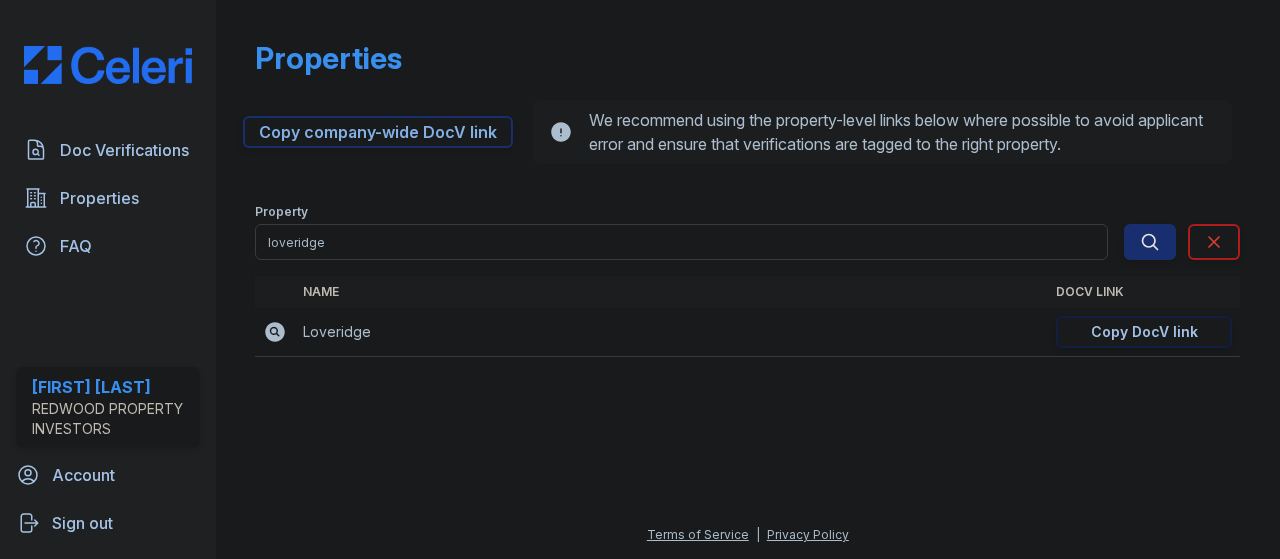 click on "Copy DocV link" at bounding box center (1144, 332) 